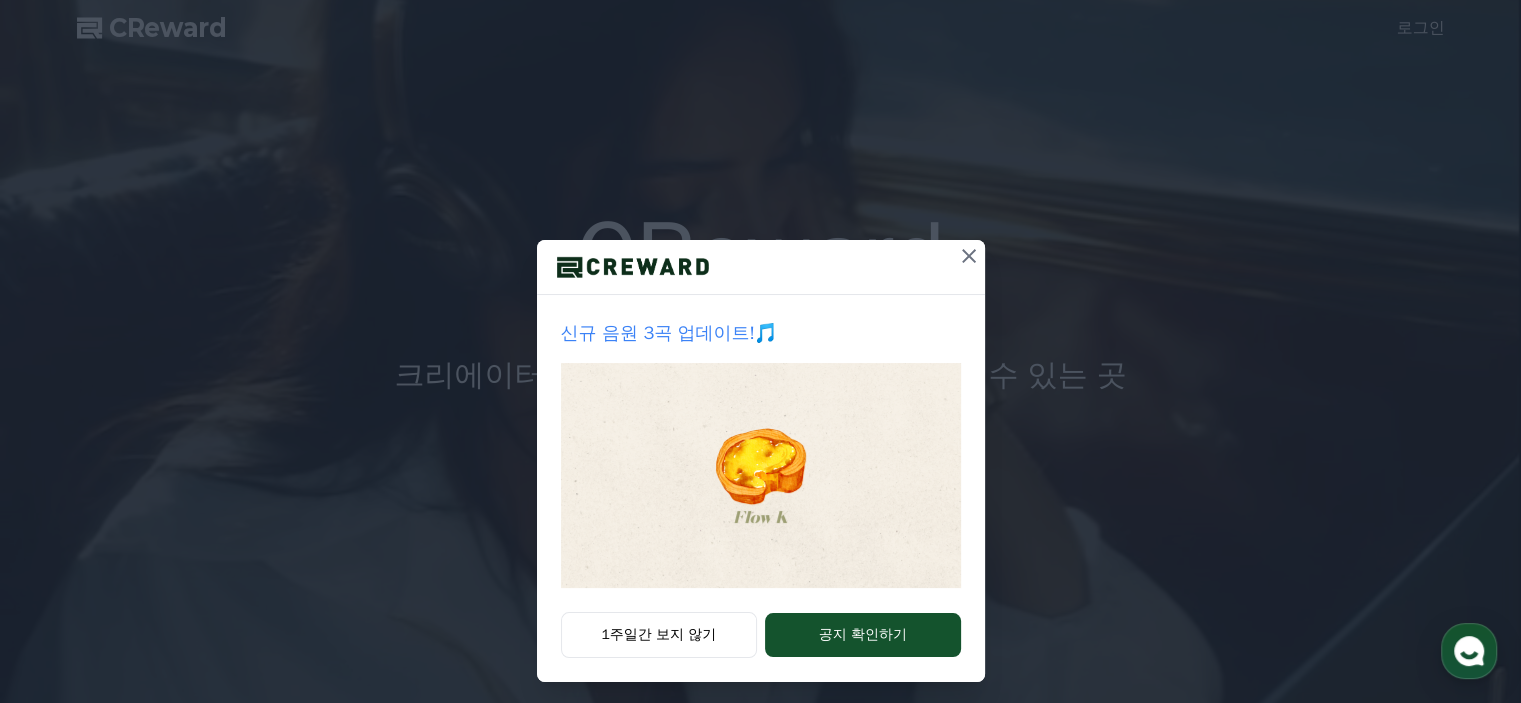 scroll, scrollTop: 0, scrollLeft: 0, axis: both 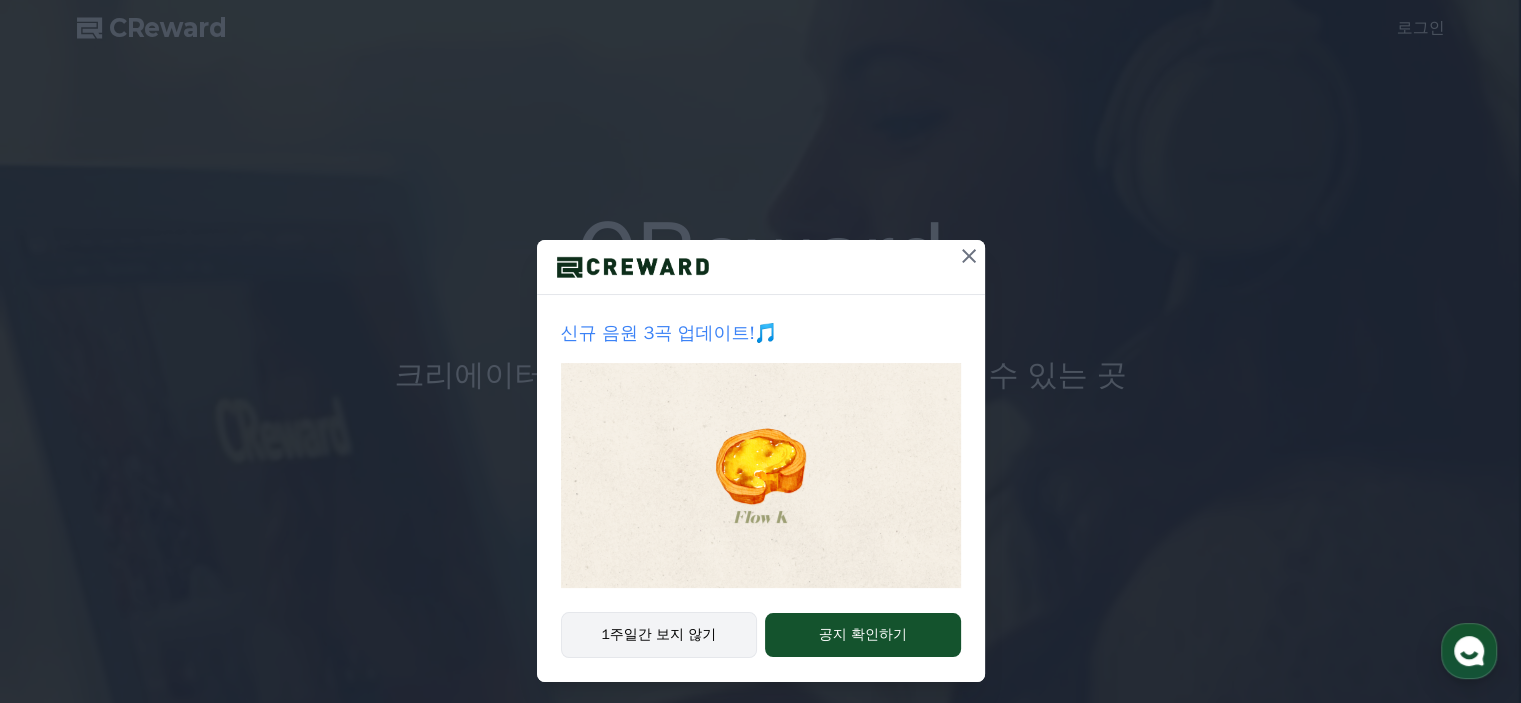 click on "1주일간 보지 않기" at bounding box center [659, 635] 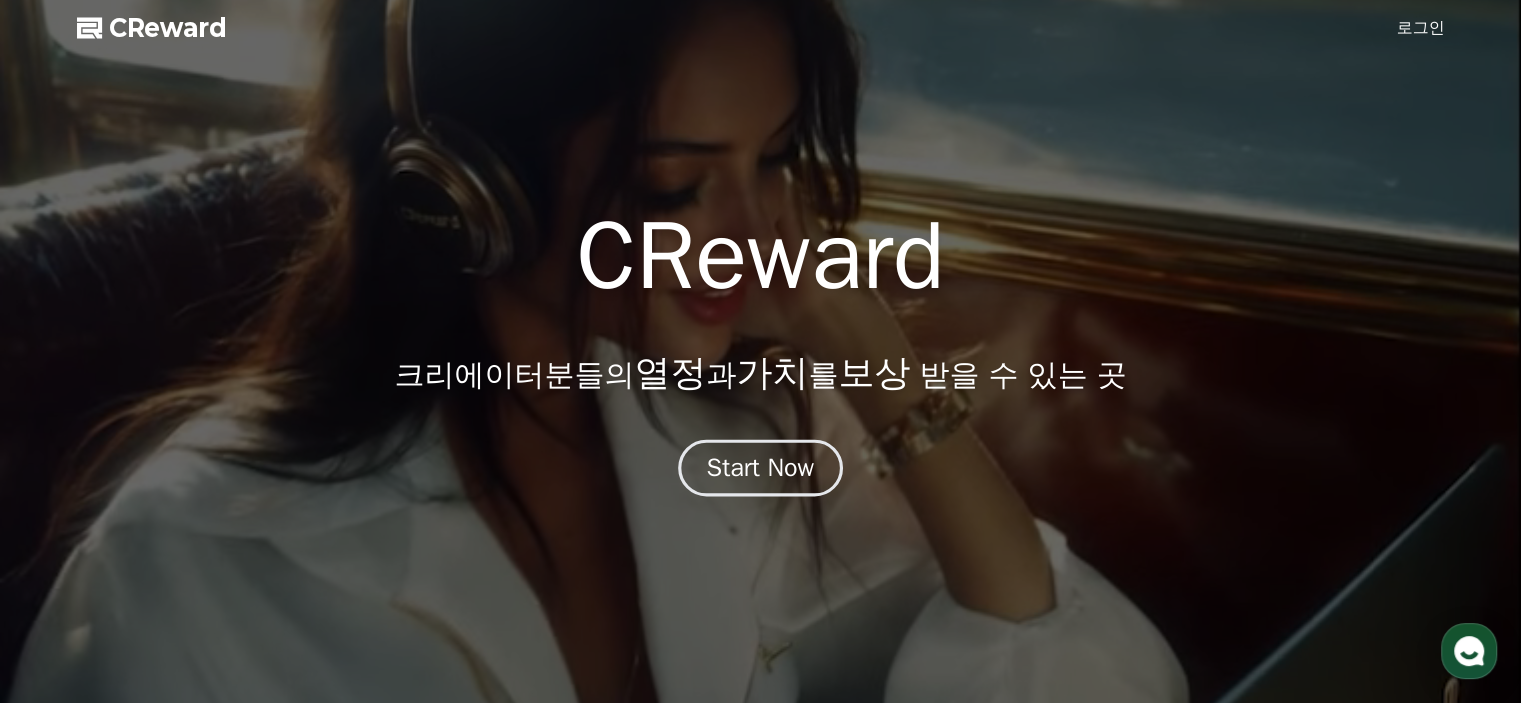 click on "Start Now" at bounding box center (761, 468) 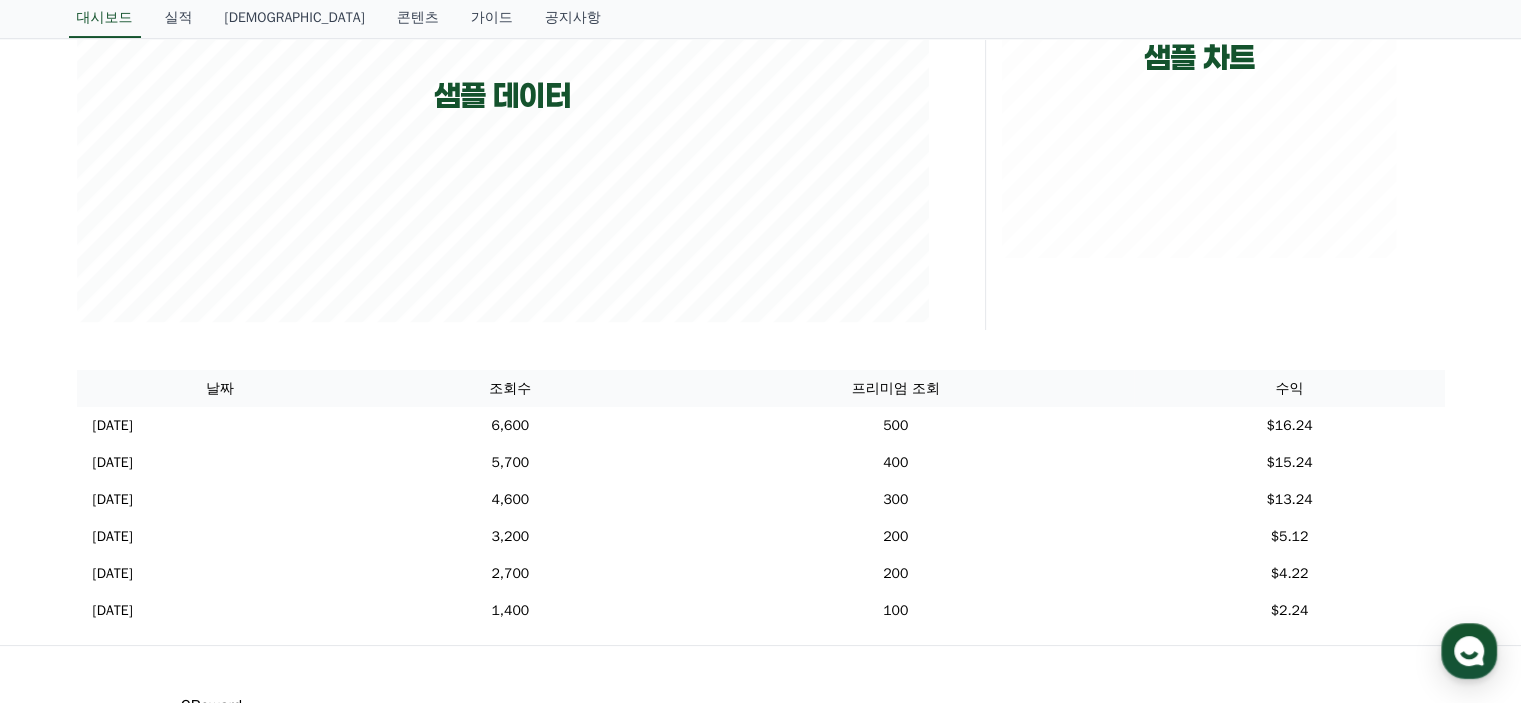 scroll, scrollTop: 0, scrollLeft: 0, axis: both 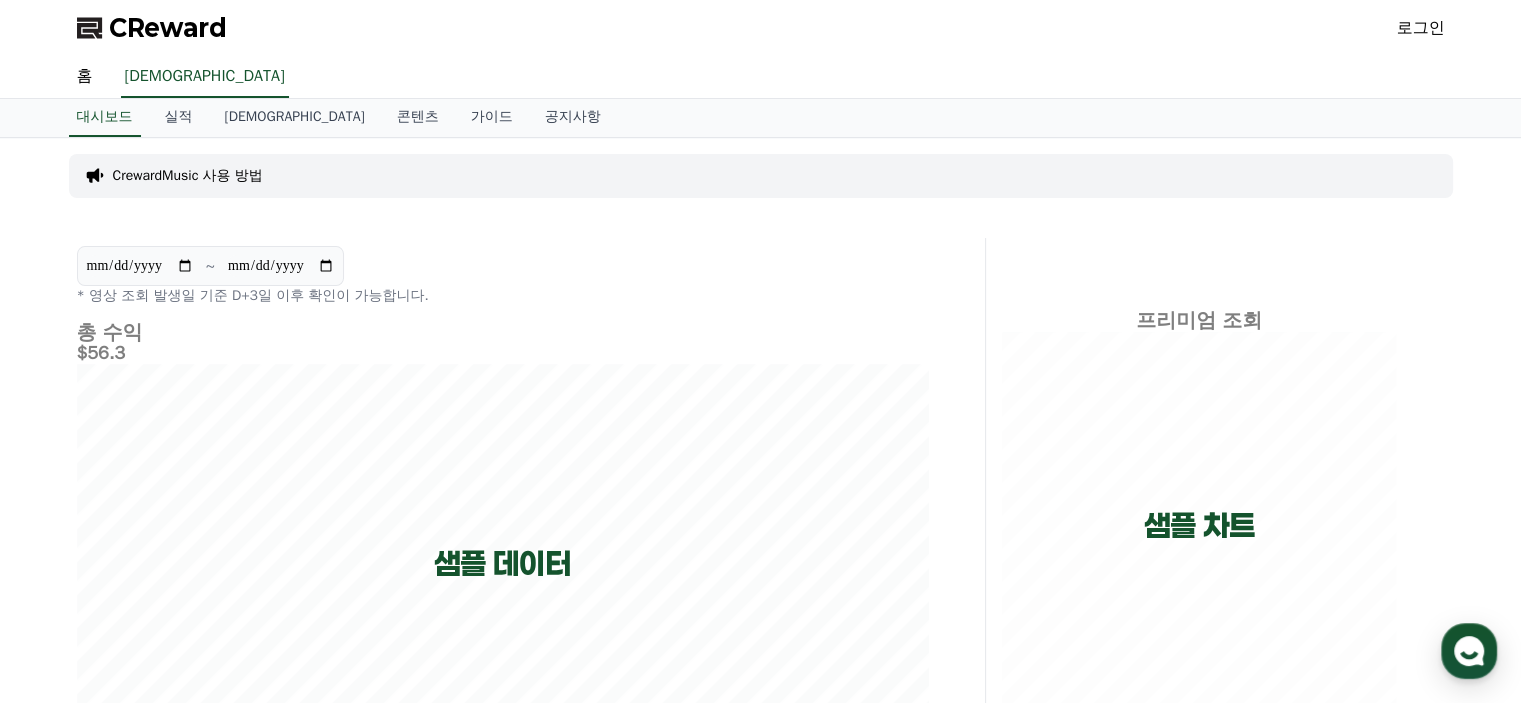 click on "로그인" at bounding box center [1421, 28] 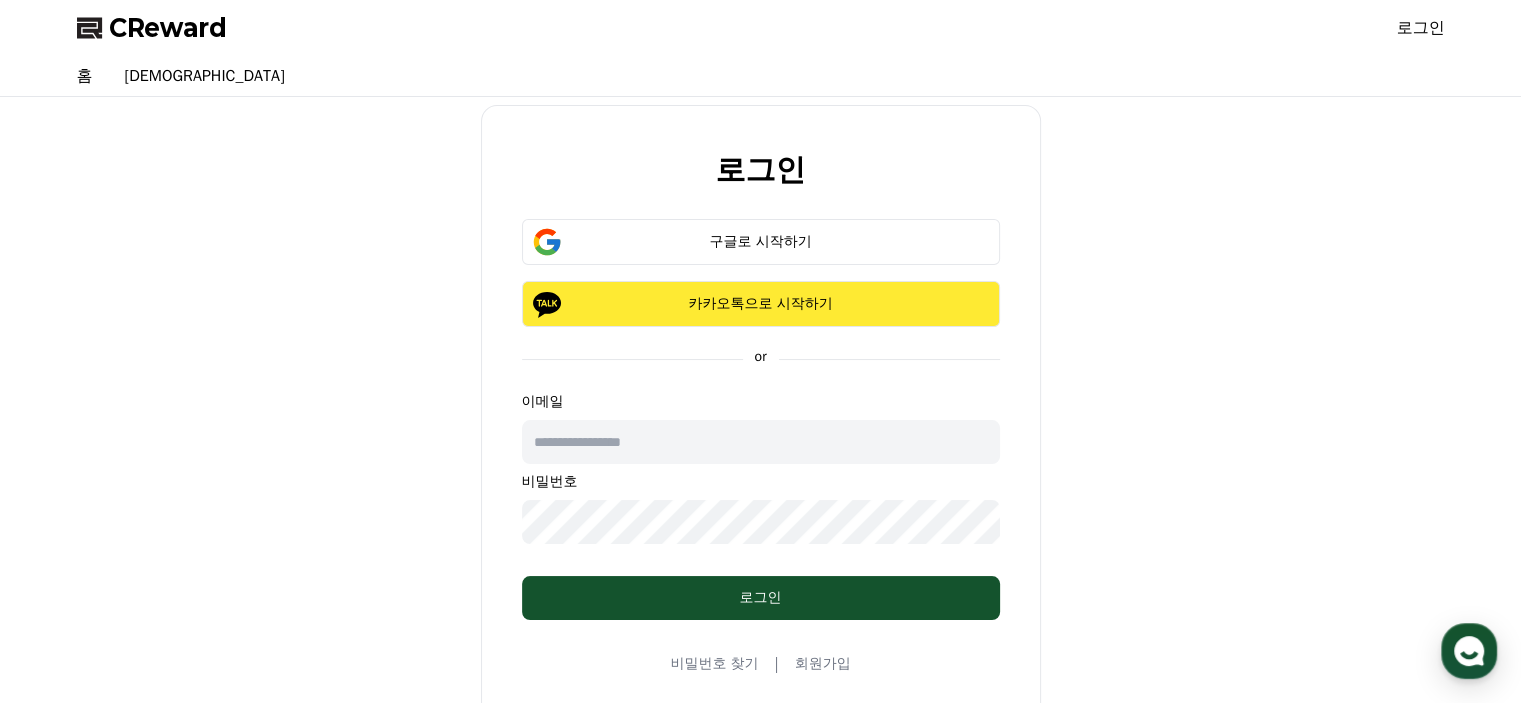click on "카카오톡으로 시작하기" 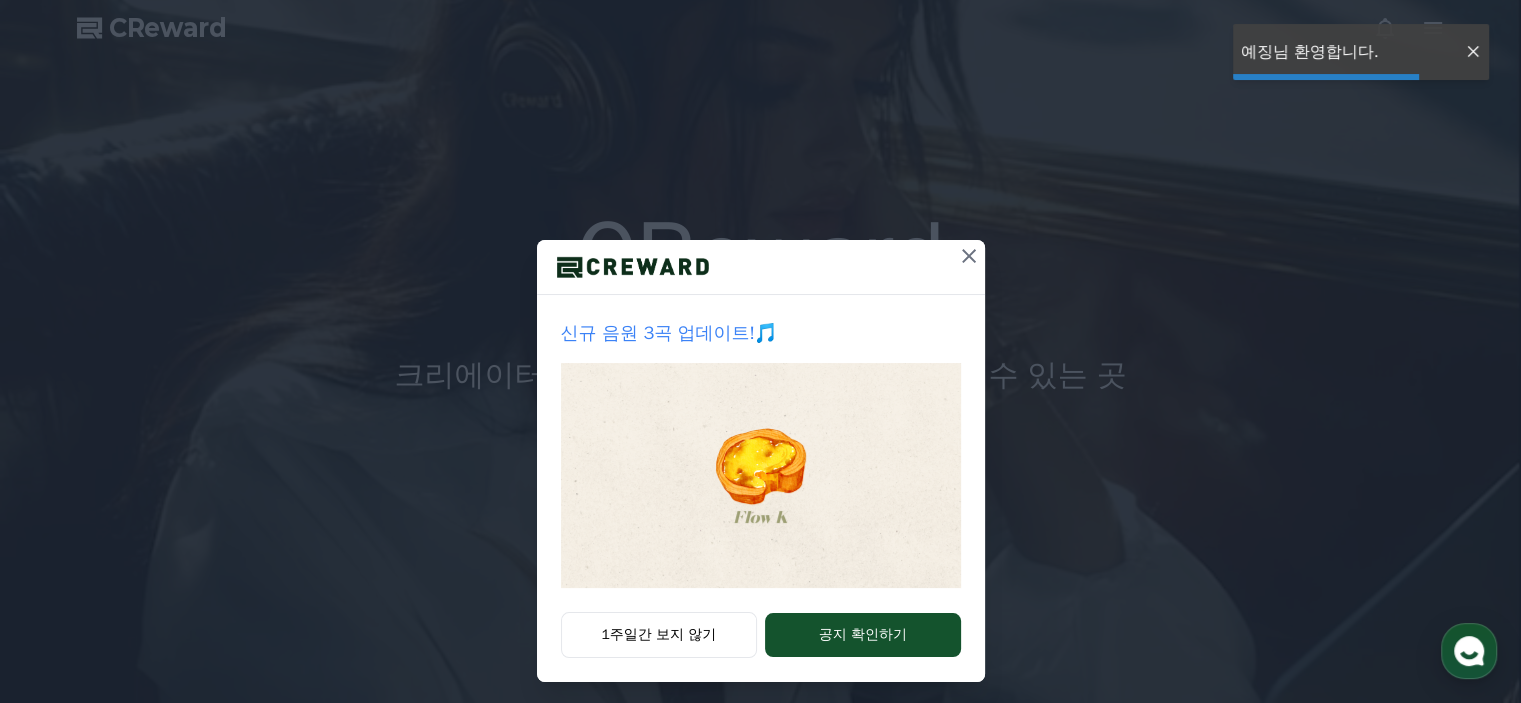 scroll, scrollTop: 0, scrollLeft: 0, axis: both 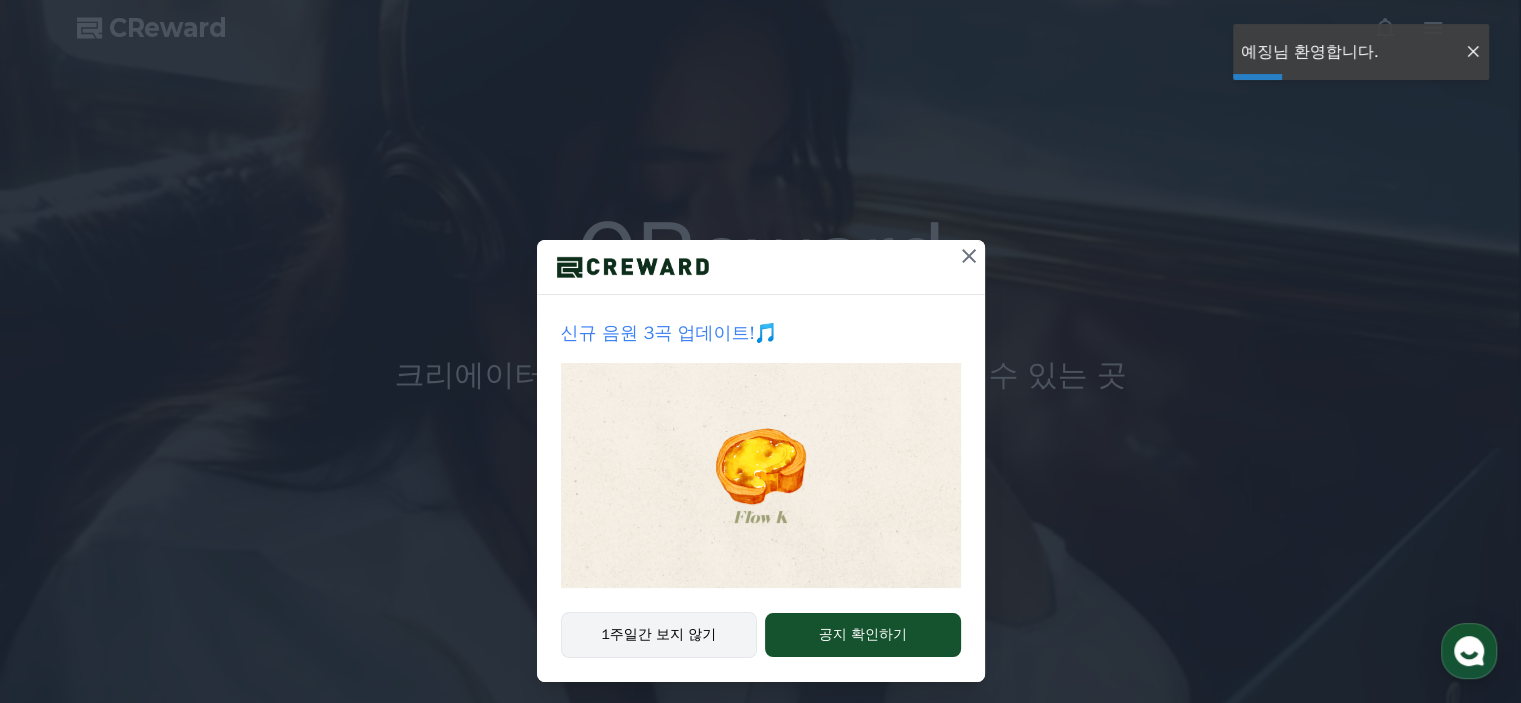 click on "1주일간 보지 않기" at bounding box center (659, 635) 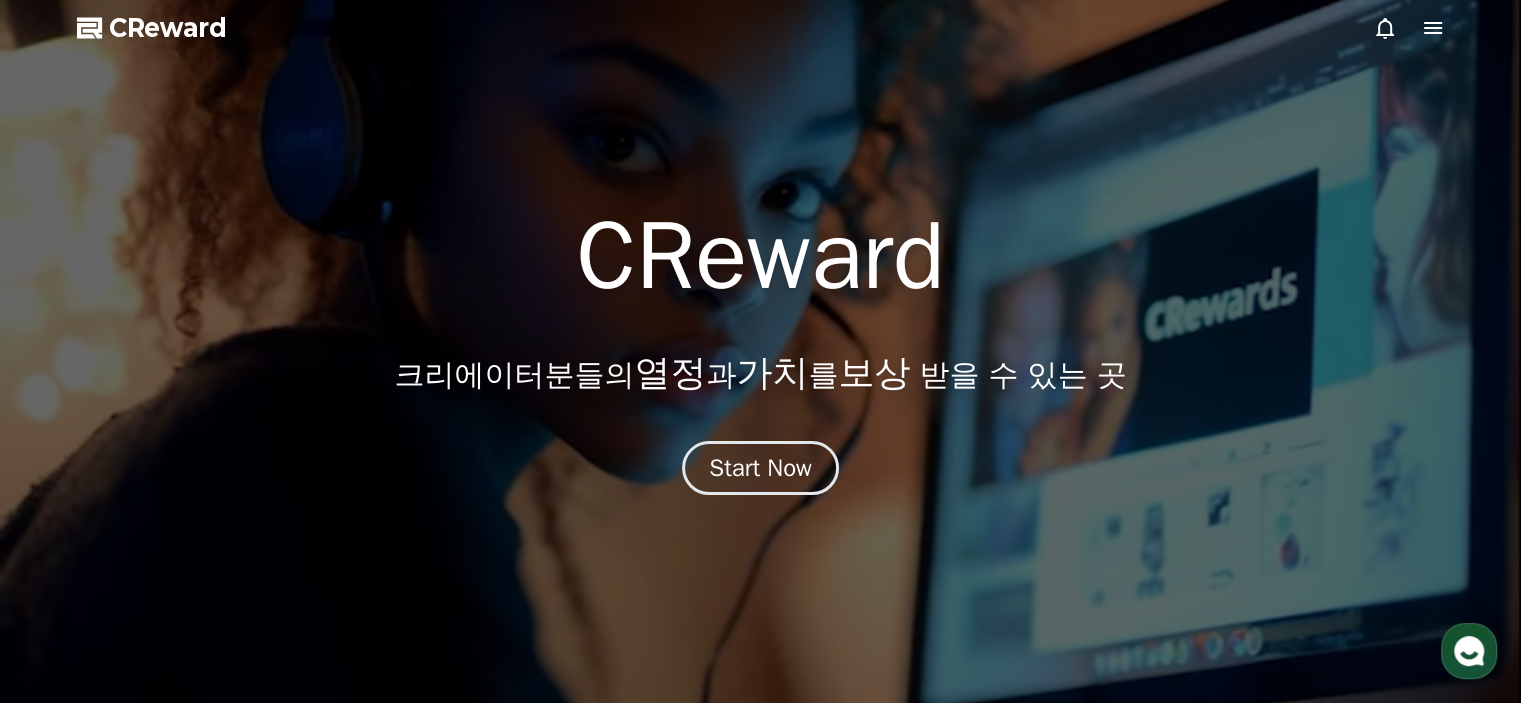 click 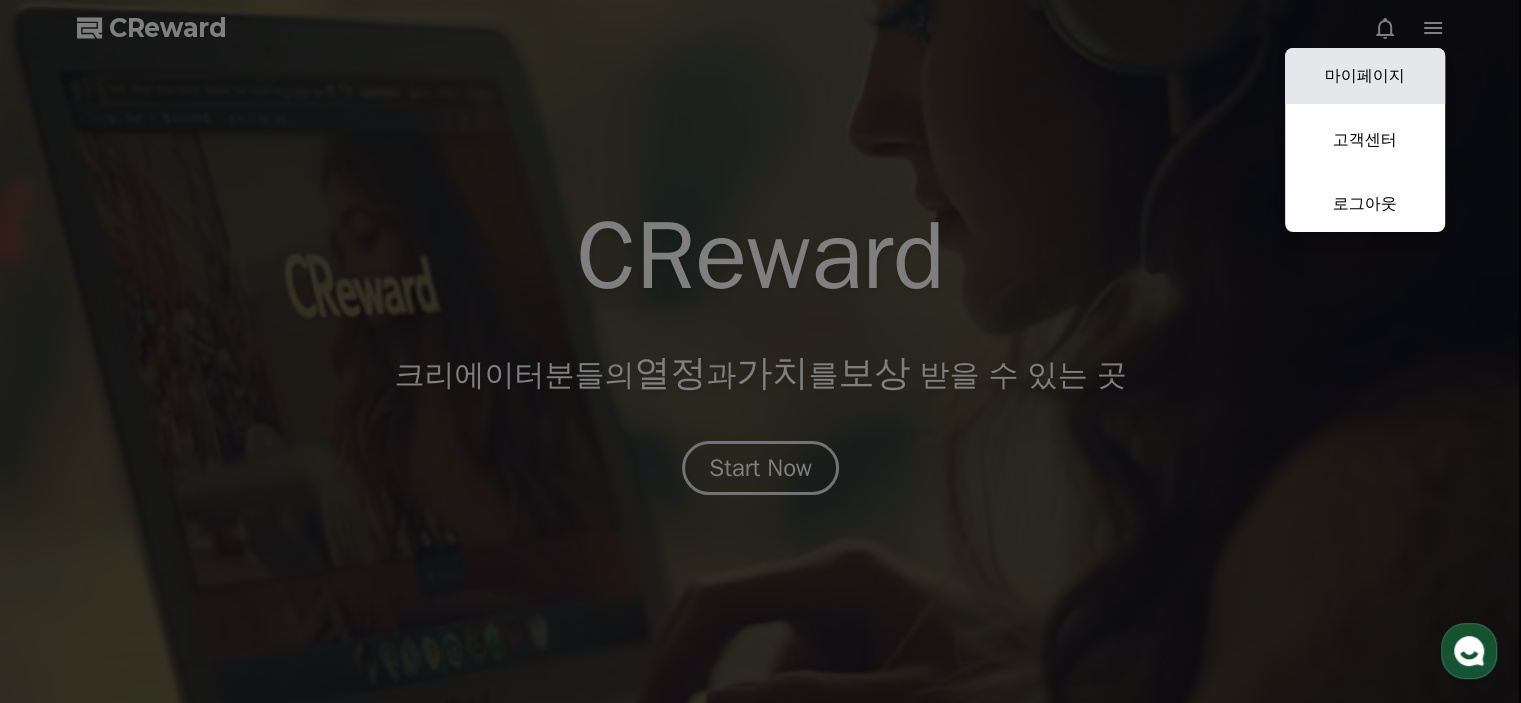 click on "마이페이지" at bounding box center (1365, 76) 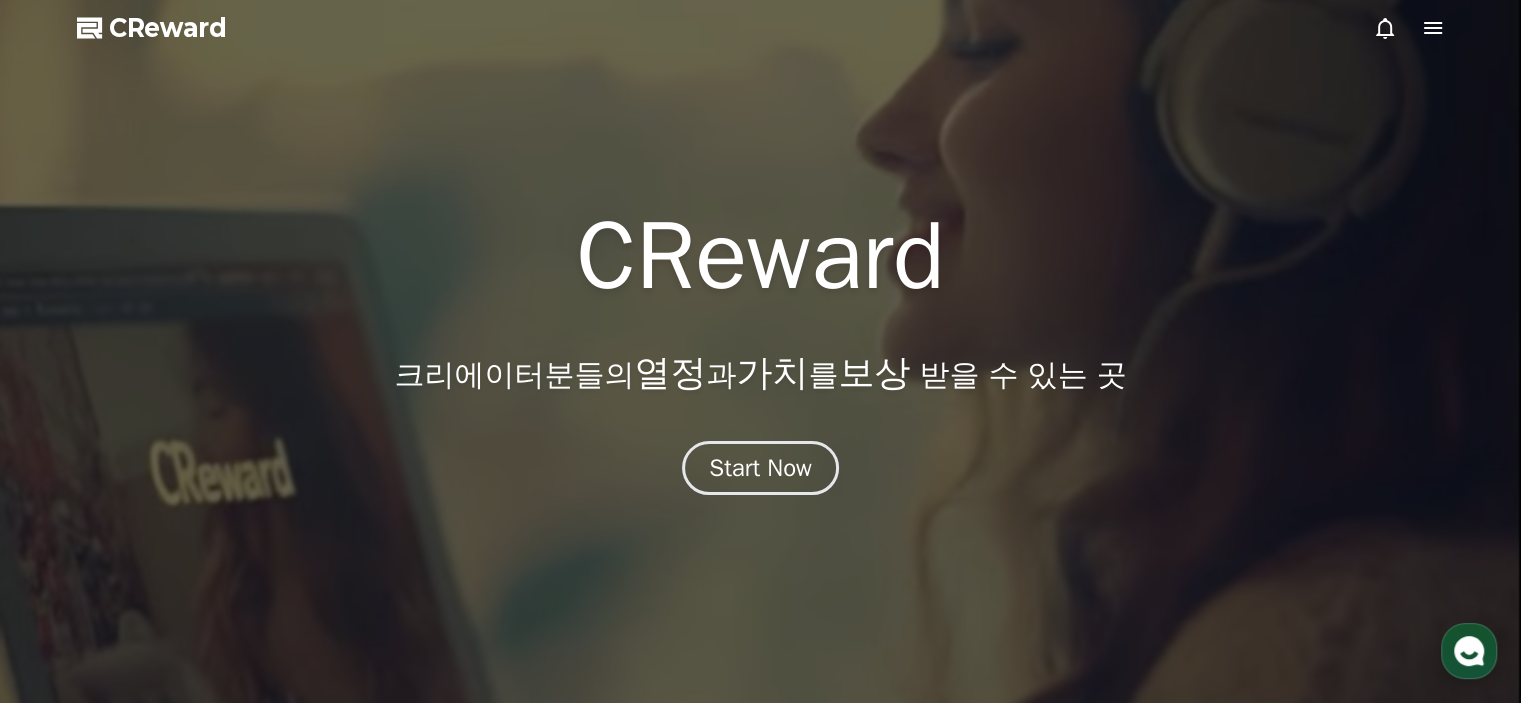 select on "**********" 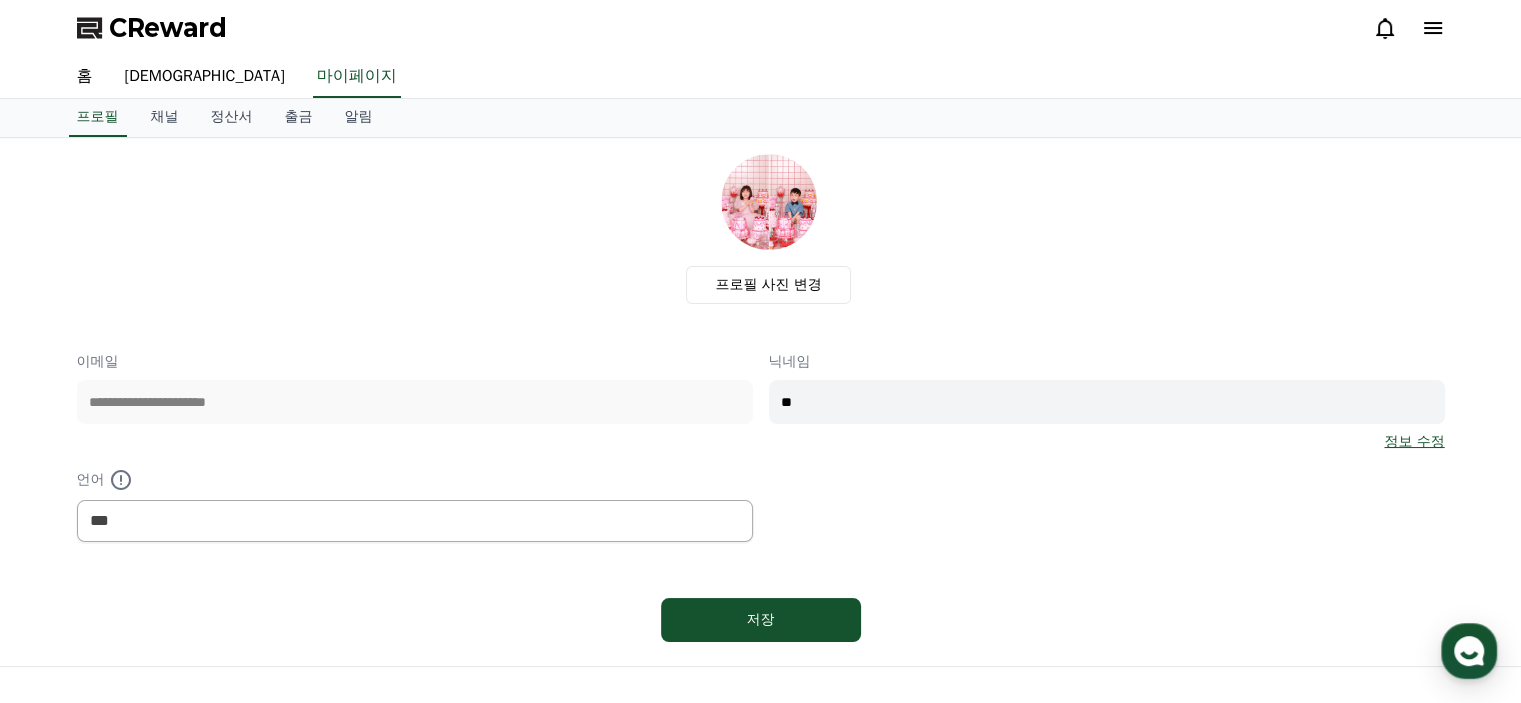 drag, startPoint x: 870, startPoint y: 404, endPoint x: 592, endPoint y: 371, distance: 279.95178 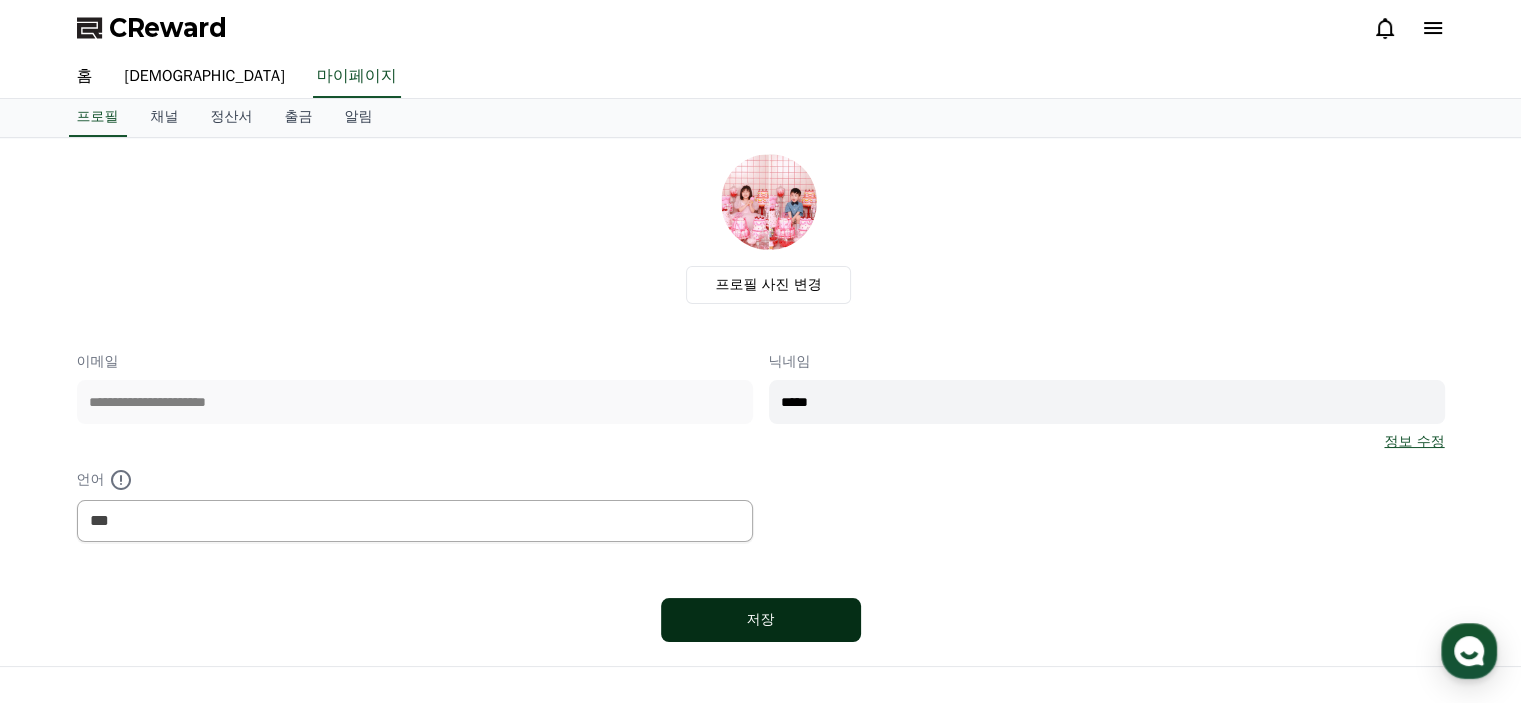 type on "*****" 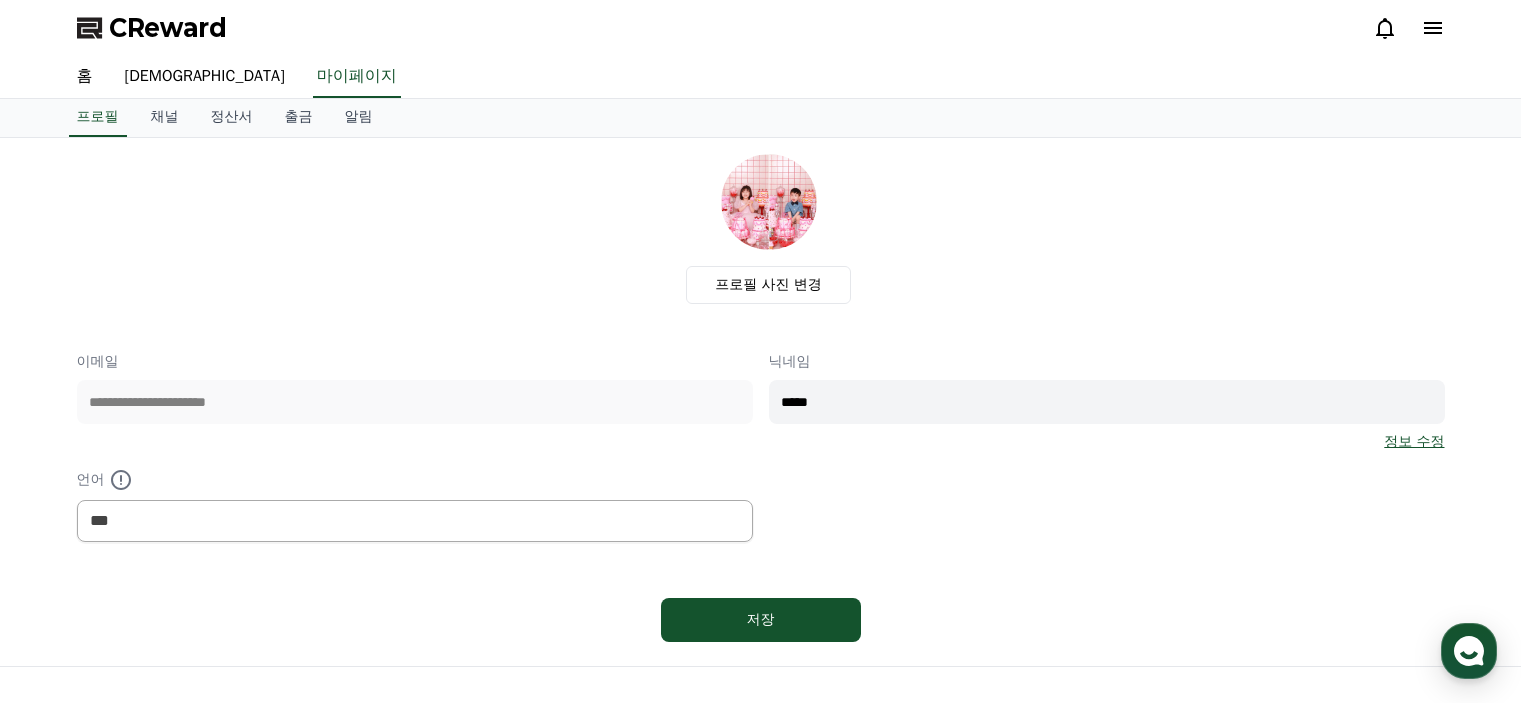 select on "**********" 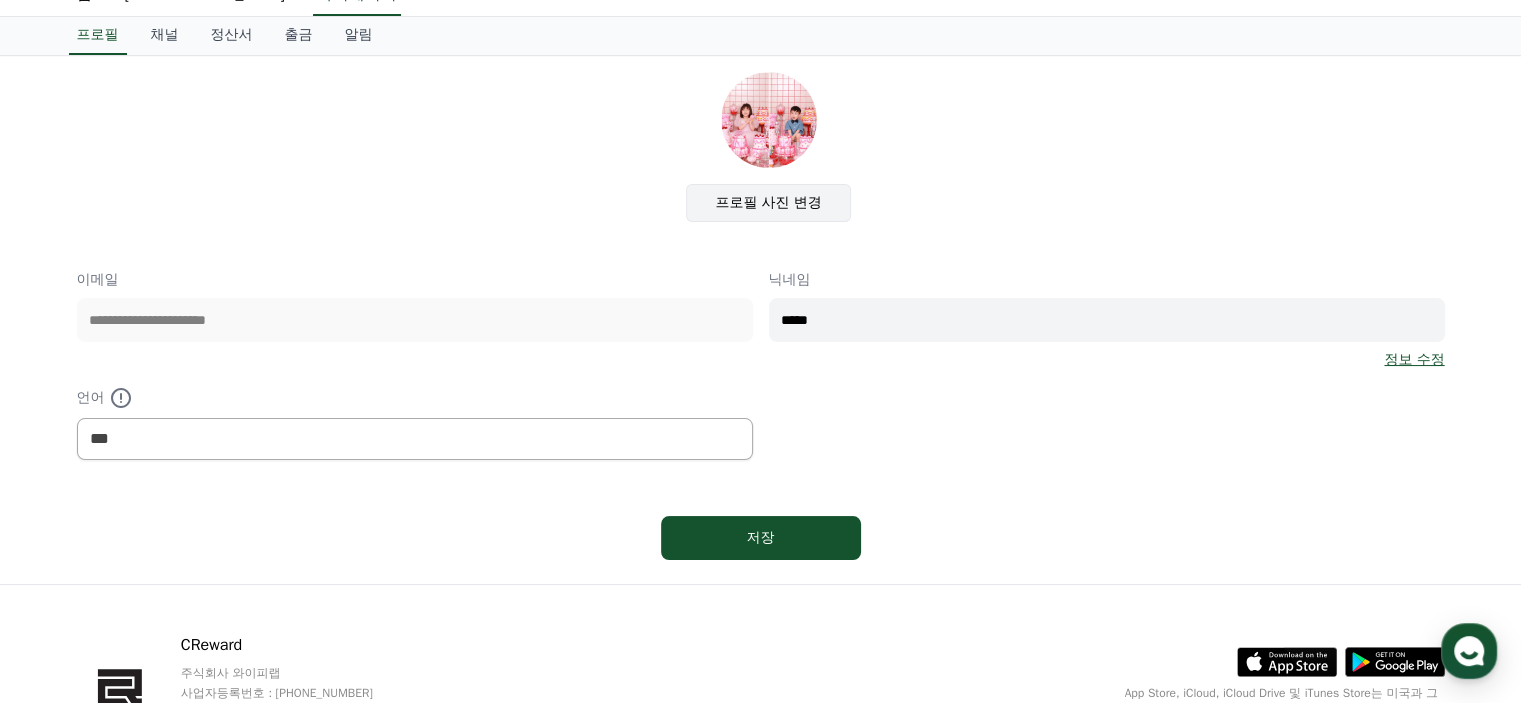 scroll, scrollTop: 0, scrollLeft: 0, axis: both 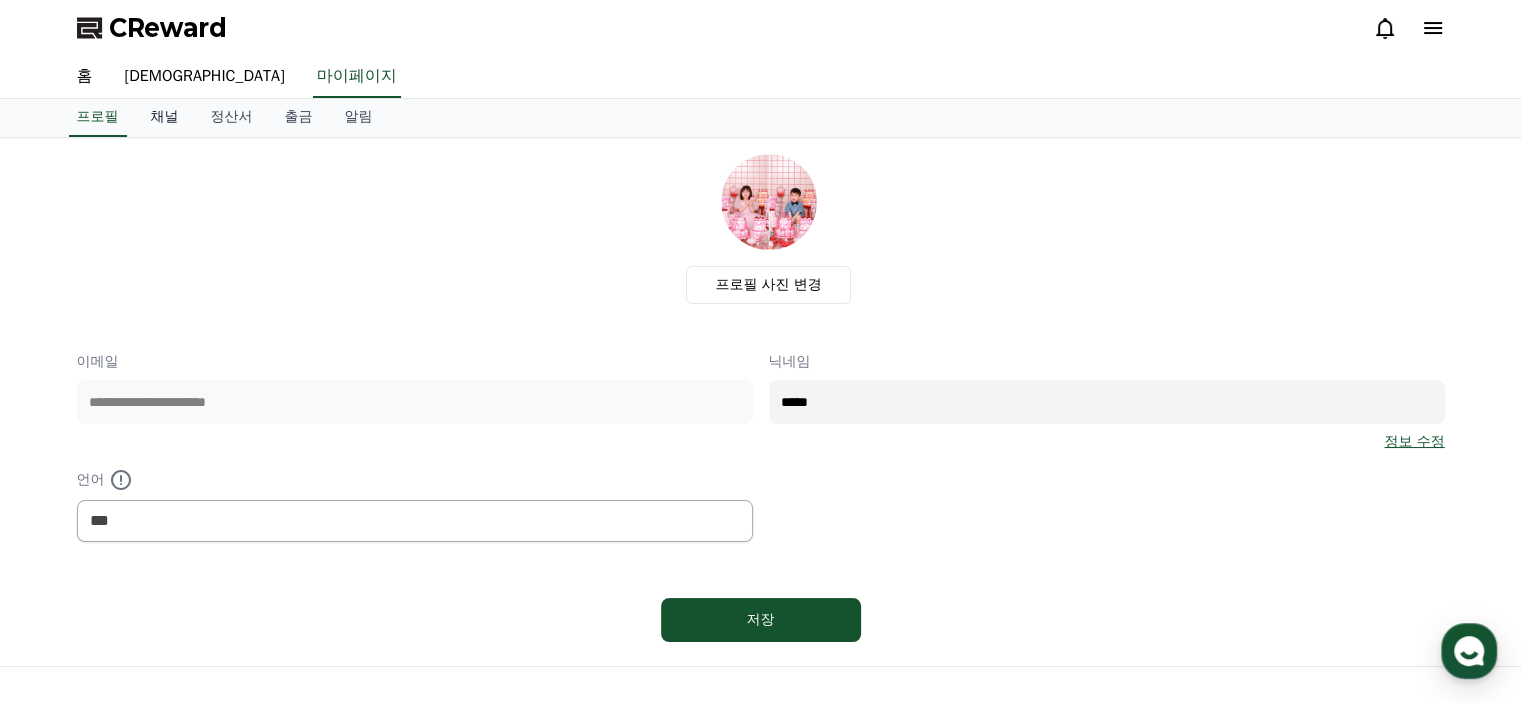 click on "채널" at bounding box center (165, 118) 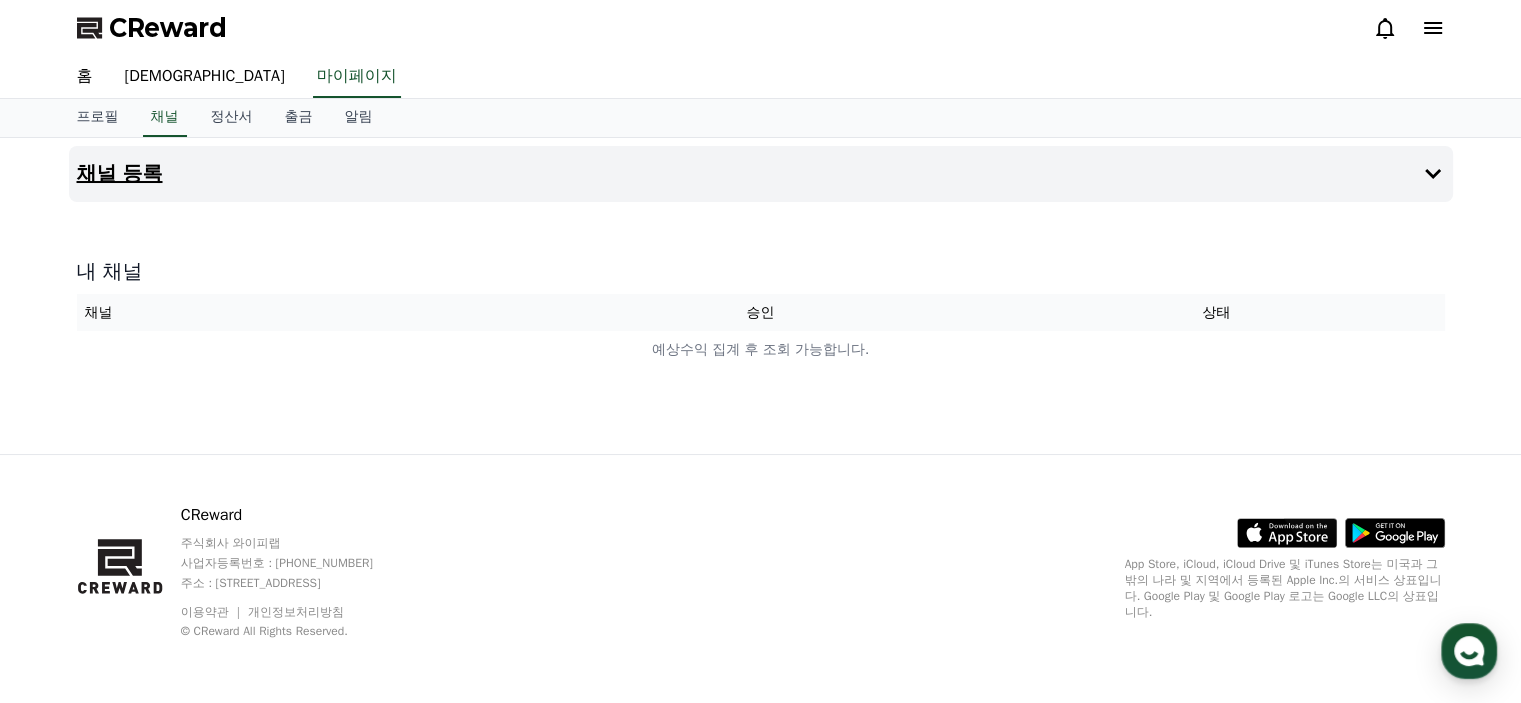 click on "채널 등록" at bounding box center (761, 174) 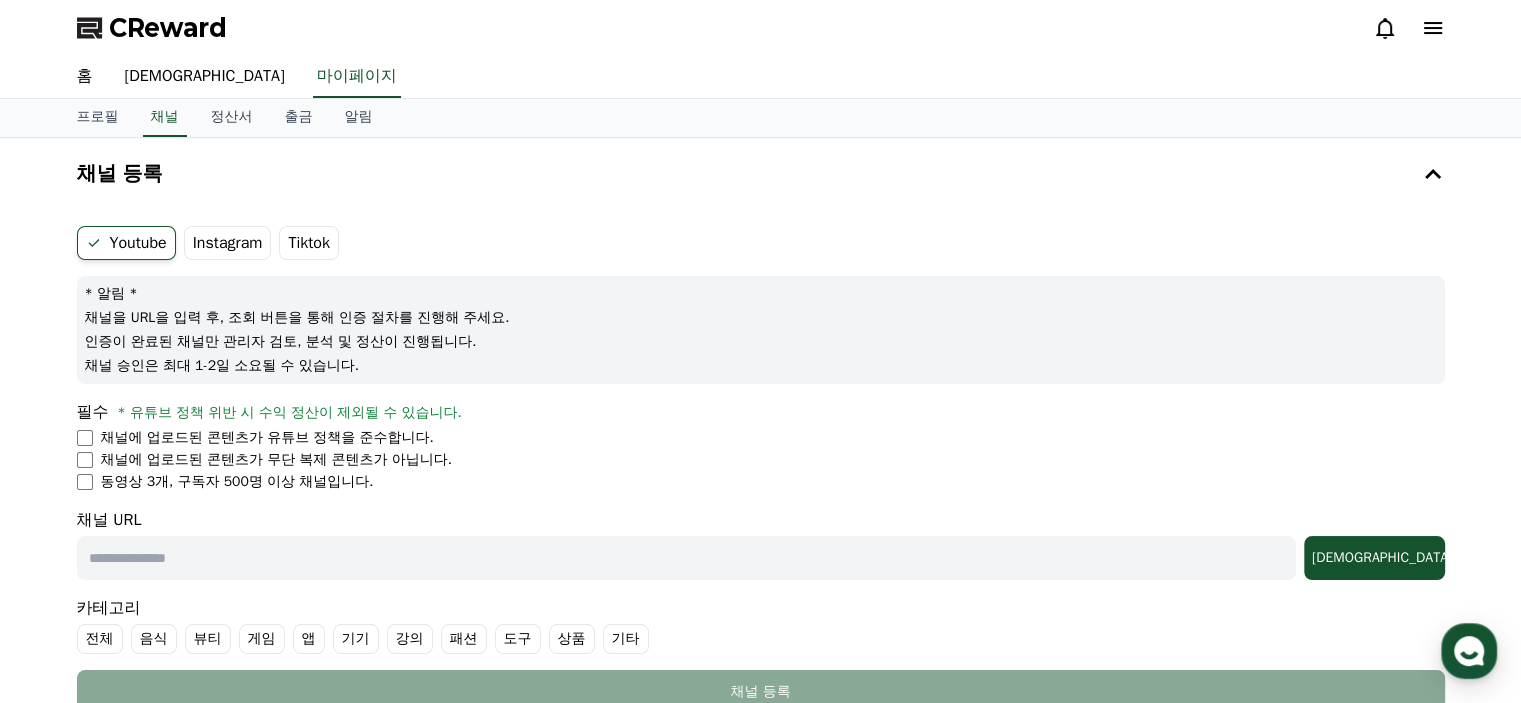 click on "채널에 업로드된 콘텐츠가 유튜브 정책을 준수합니다." at bounding box center [267, 438] 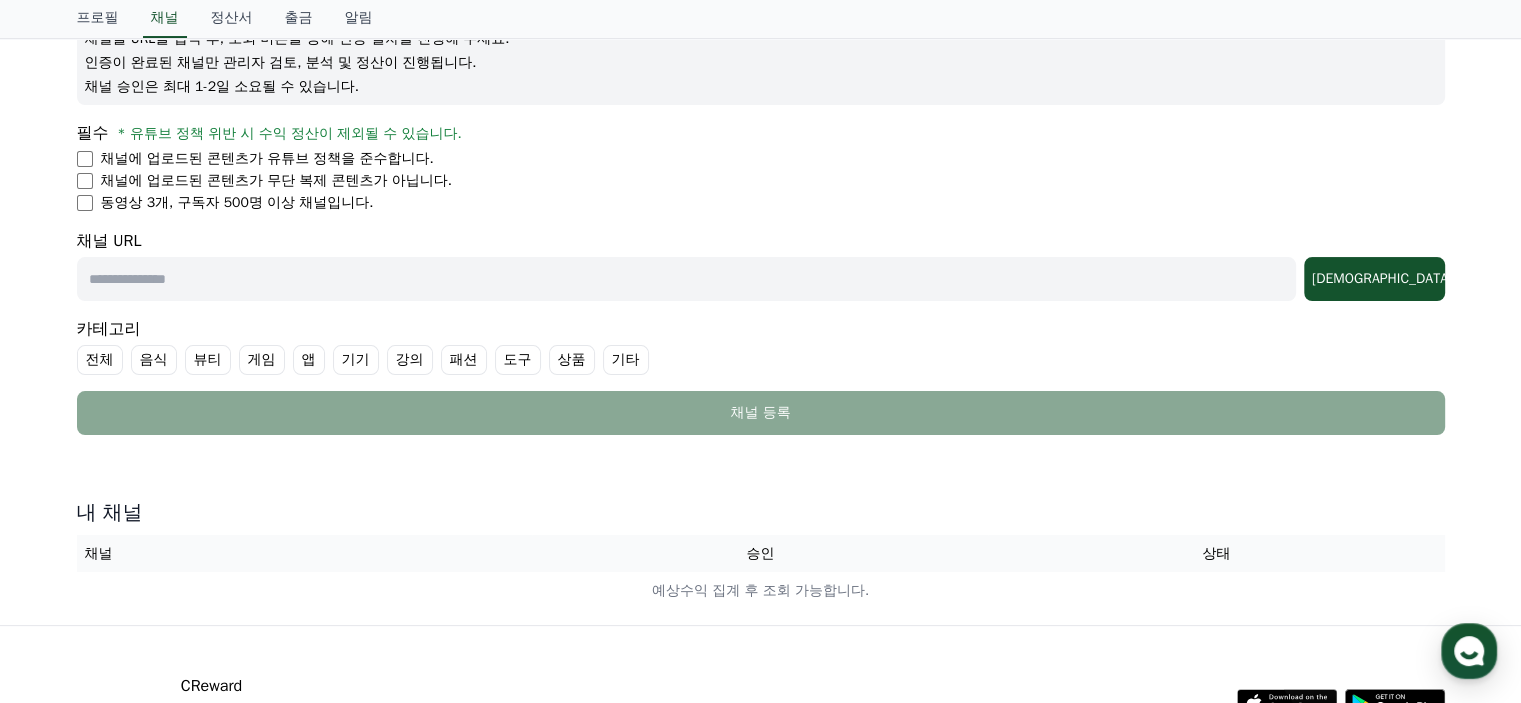 scroll, scrollTop: 48, scrollLeft: 0, axis: vertical 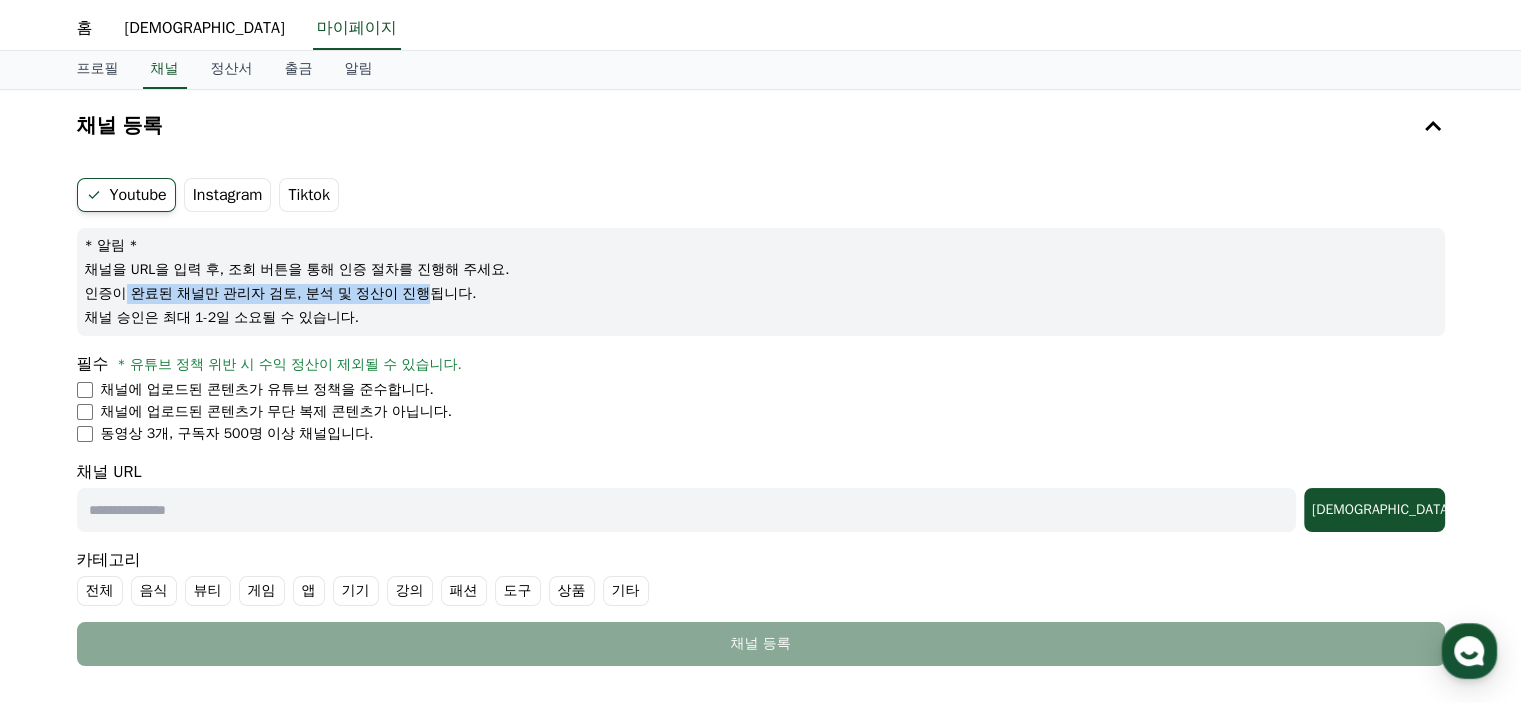 drag, startPoint x: 128, startPoint y: 291, endPoint x: 430, endPoint y: 291, distance: 302 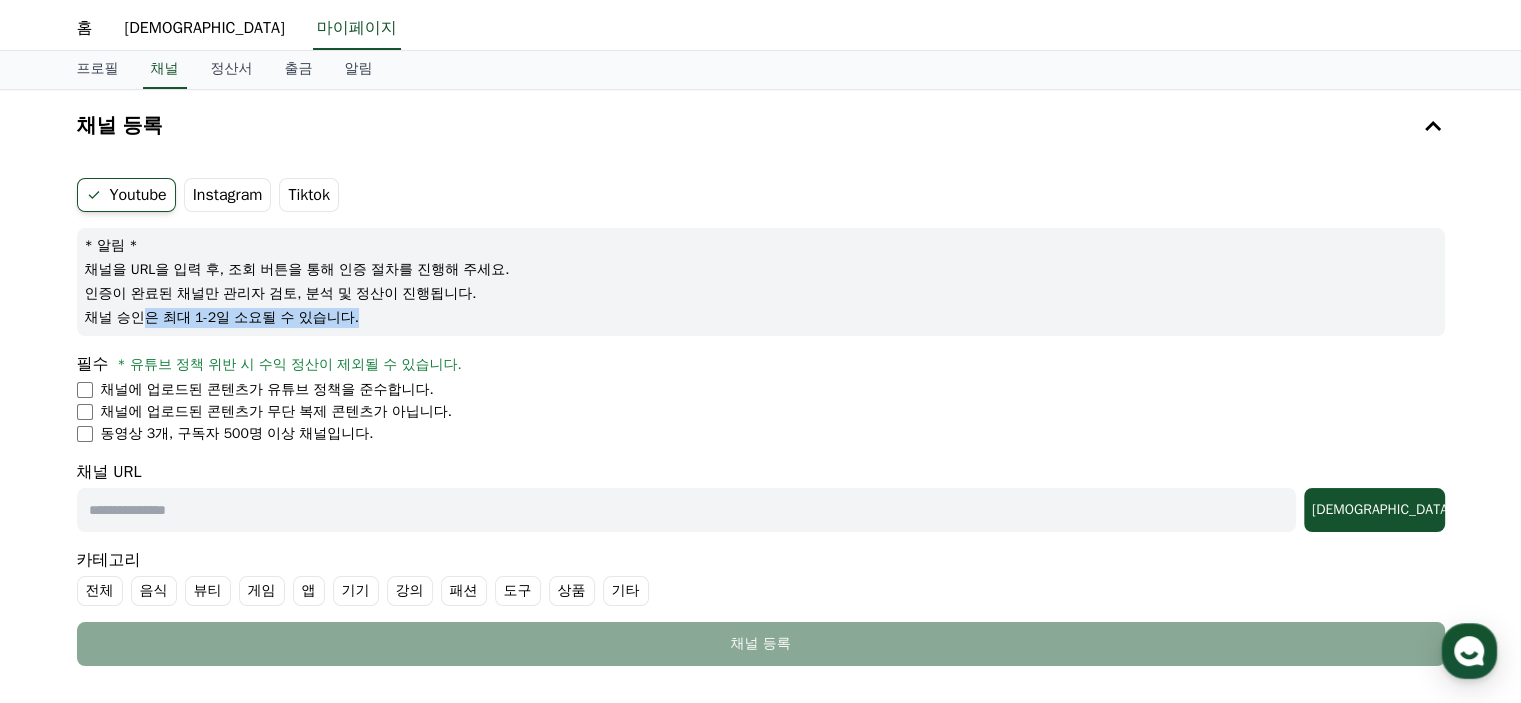 drag, startPoint x: 138, startPoint y: 326, endPoint x: 388, endPoint y: 326, distance: 250 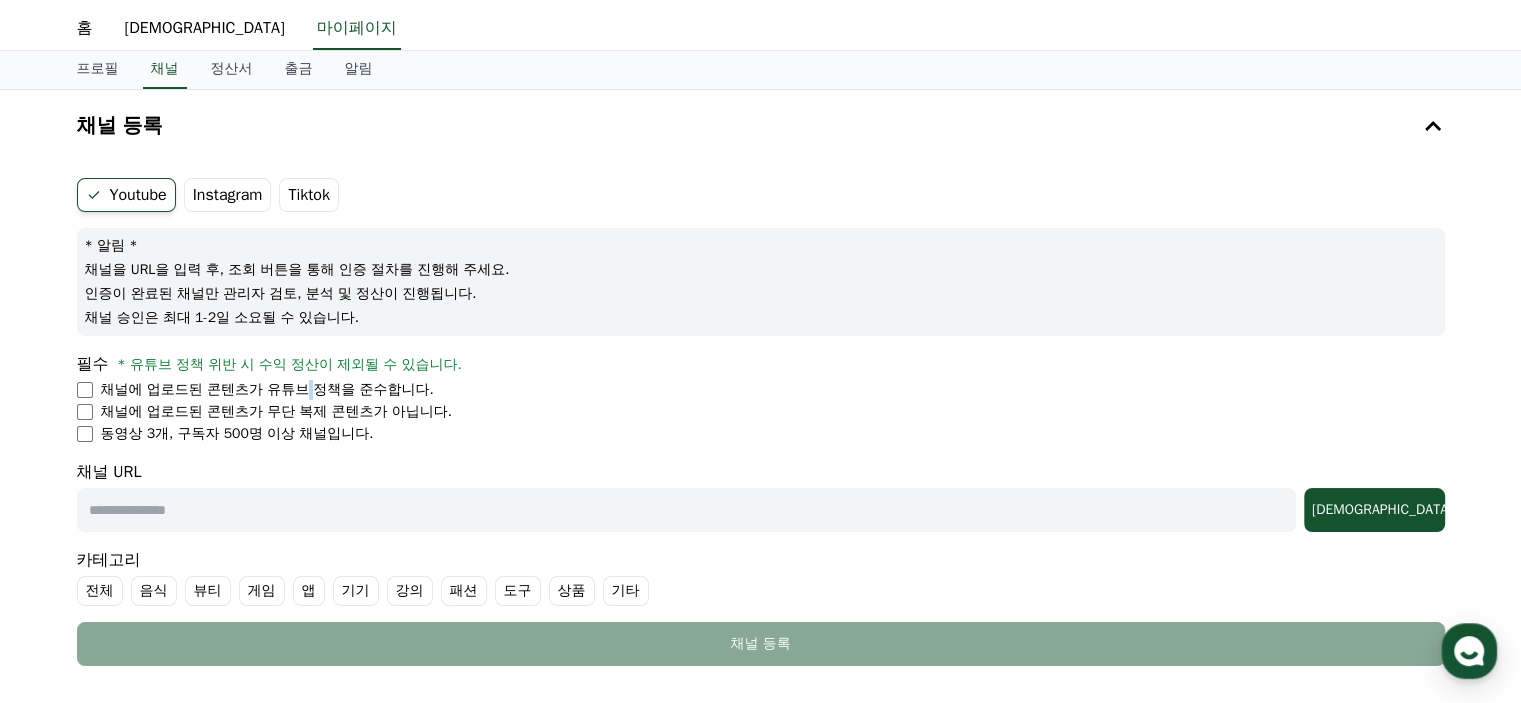 click on "채널에 업로드된 콘텐츠가 유튜브 정책을 준수합니다." at bounding box center [267, 390] 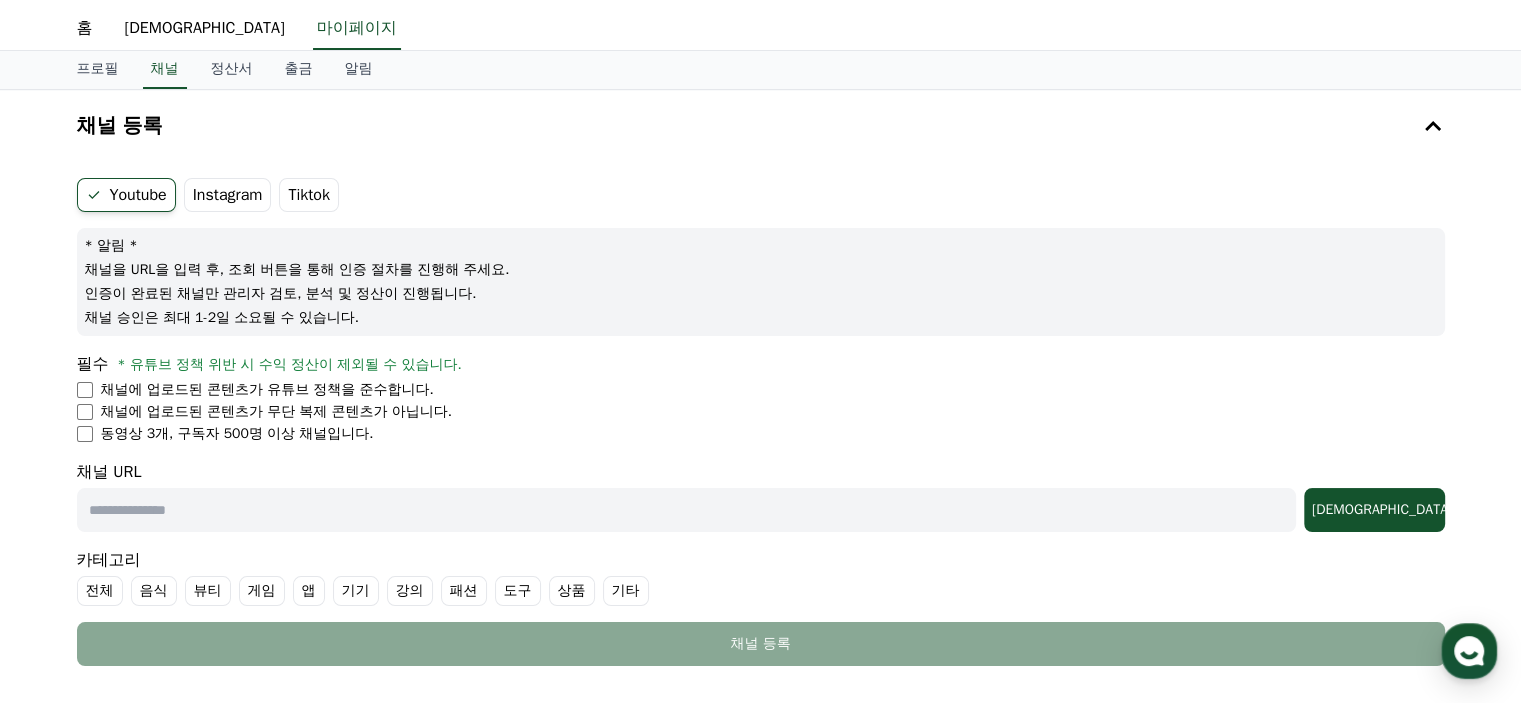 click on "채널에 업로드된 콘텐츠가 무단 복제 콘텐츠가 아닙니다." at bounding box center (276, 412) 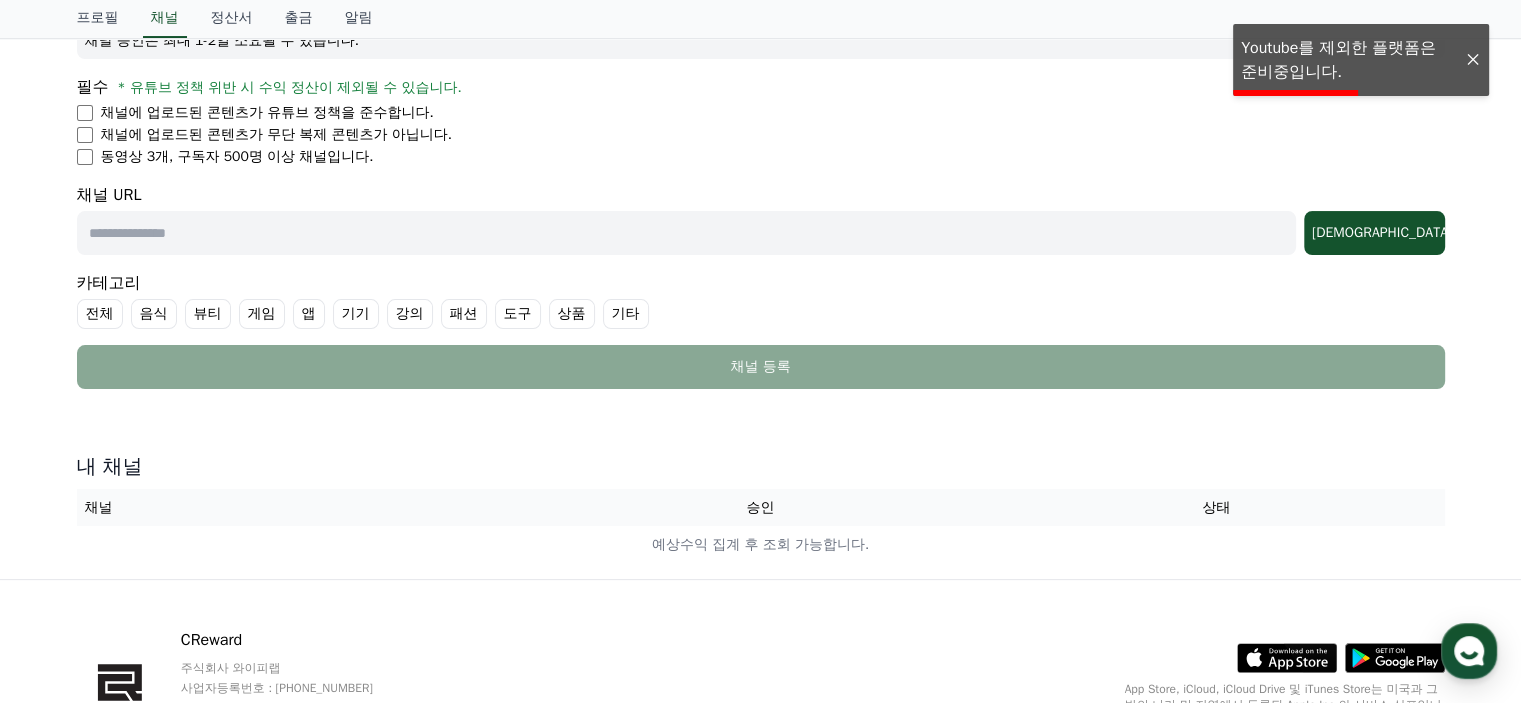 scroll, scrollTop: 448, scrollLeft: 0, axis: vertical 